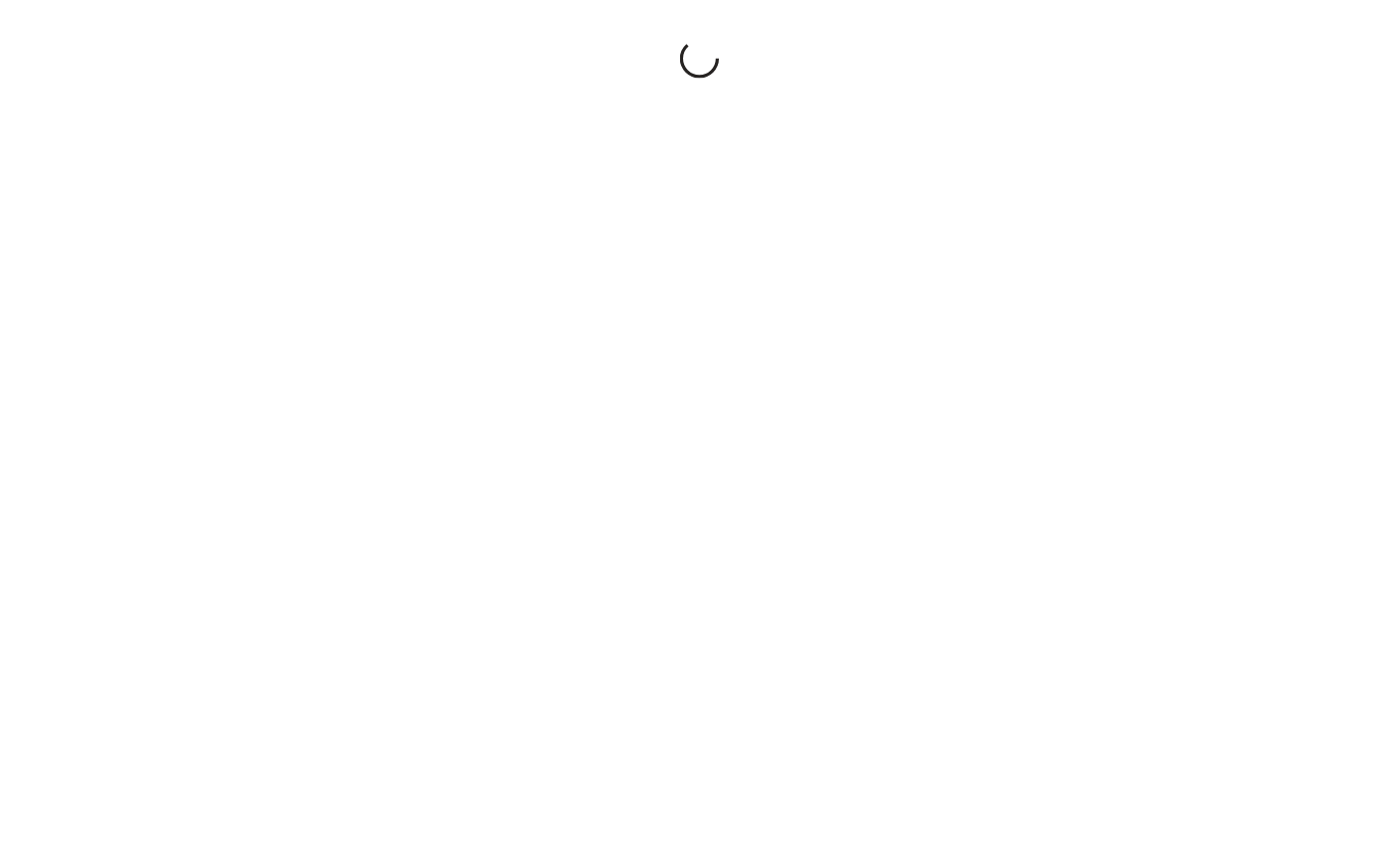 scroll, scrollTop: 0, scrollLeft: 0, axis: both 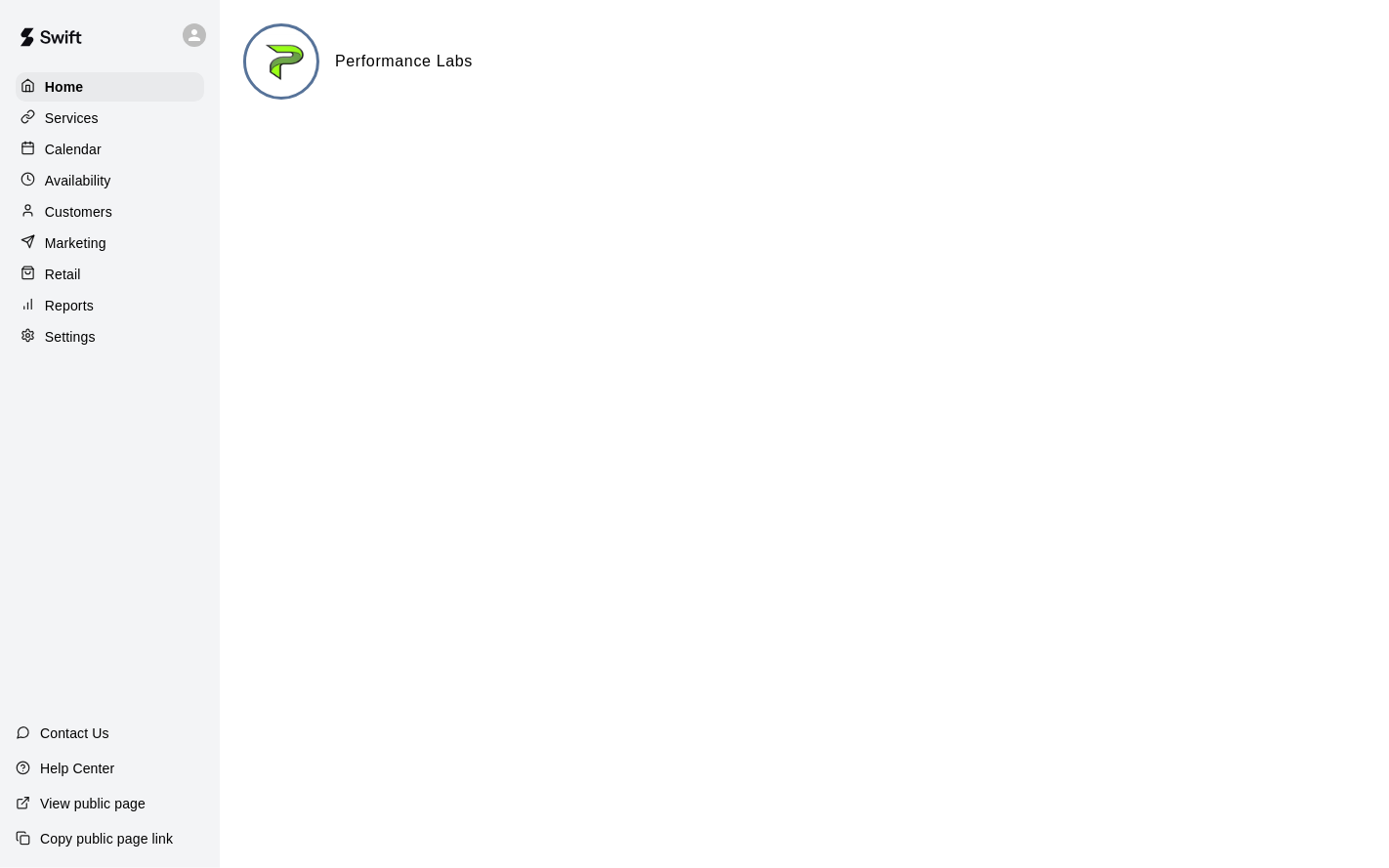 click on "Calendar" at bounding box center [109, 149] 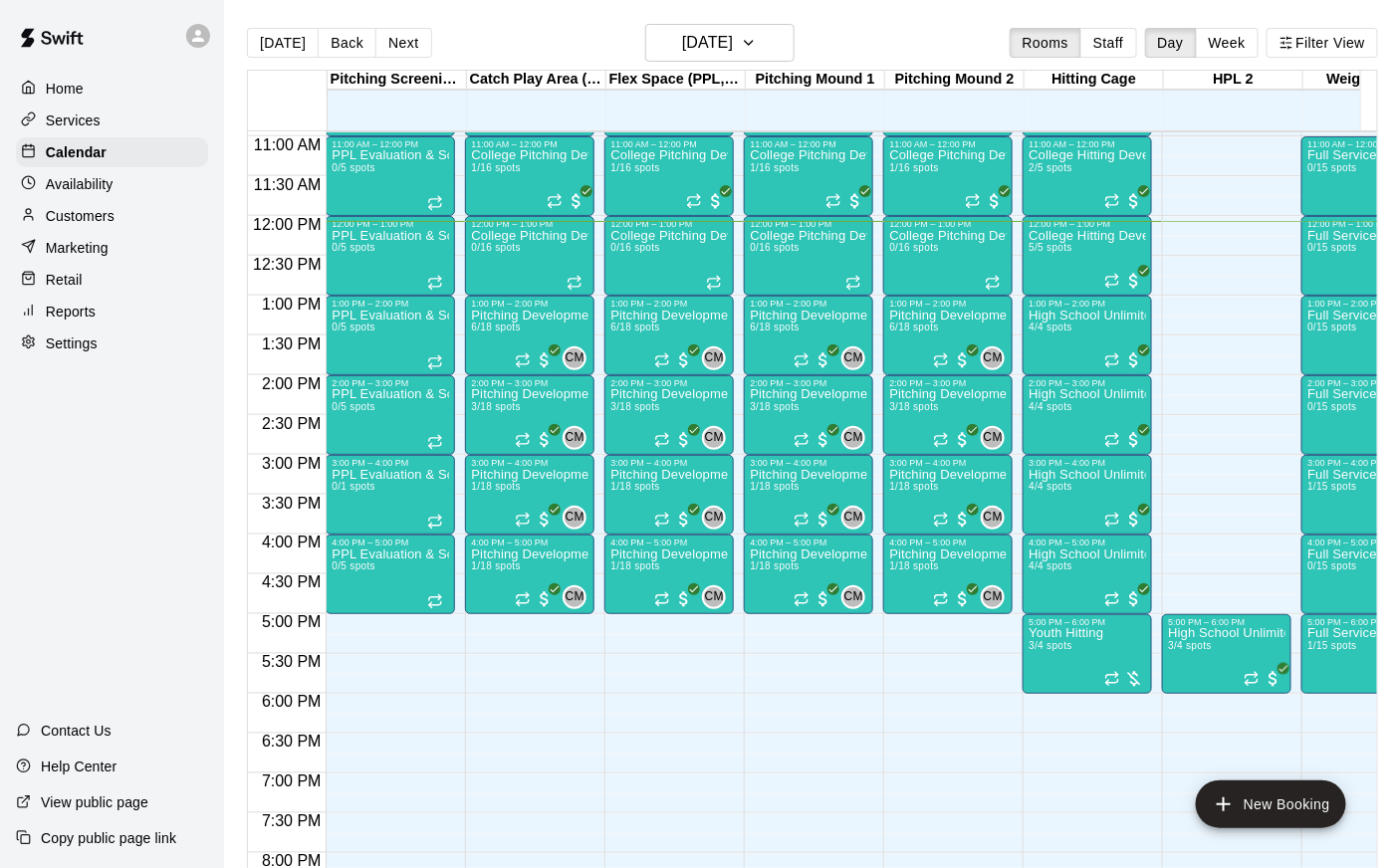 scroll, scrollTop: 872, scrollLeft: 102, axis: both 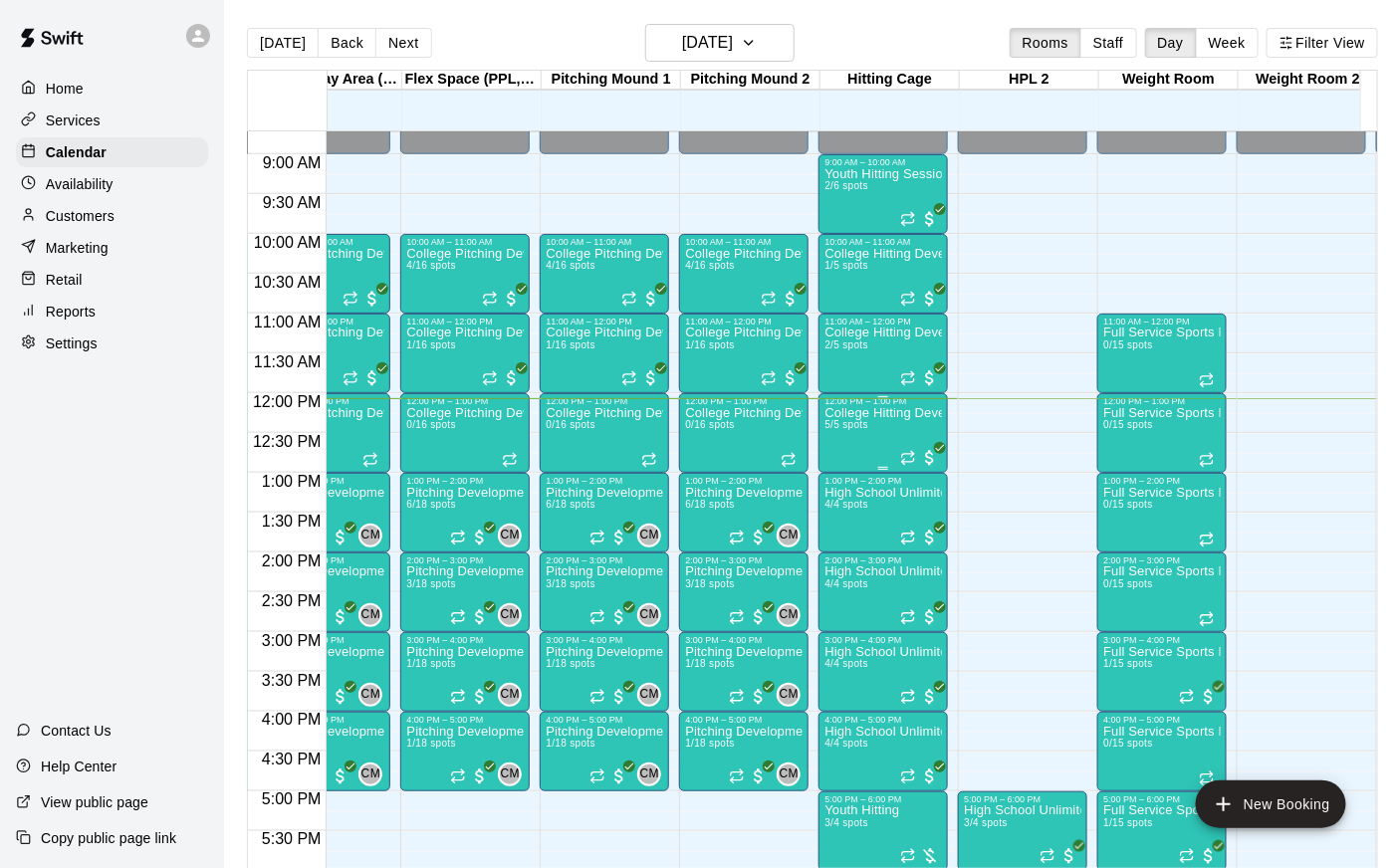 click on "College Hitting Development 5/5 spots" at bounding box center [883, 840] 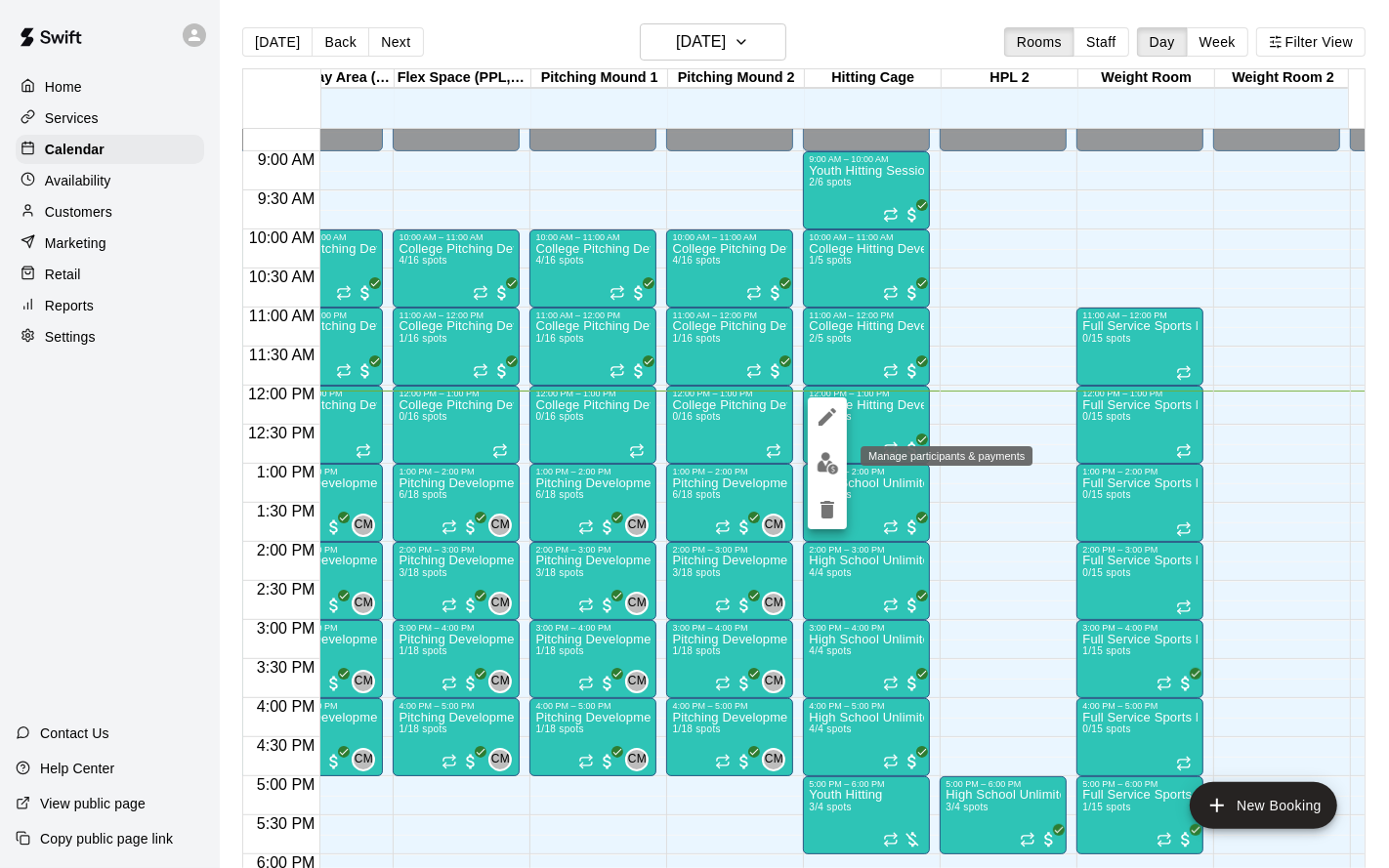 click at bounding box center (827, 463) 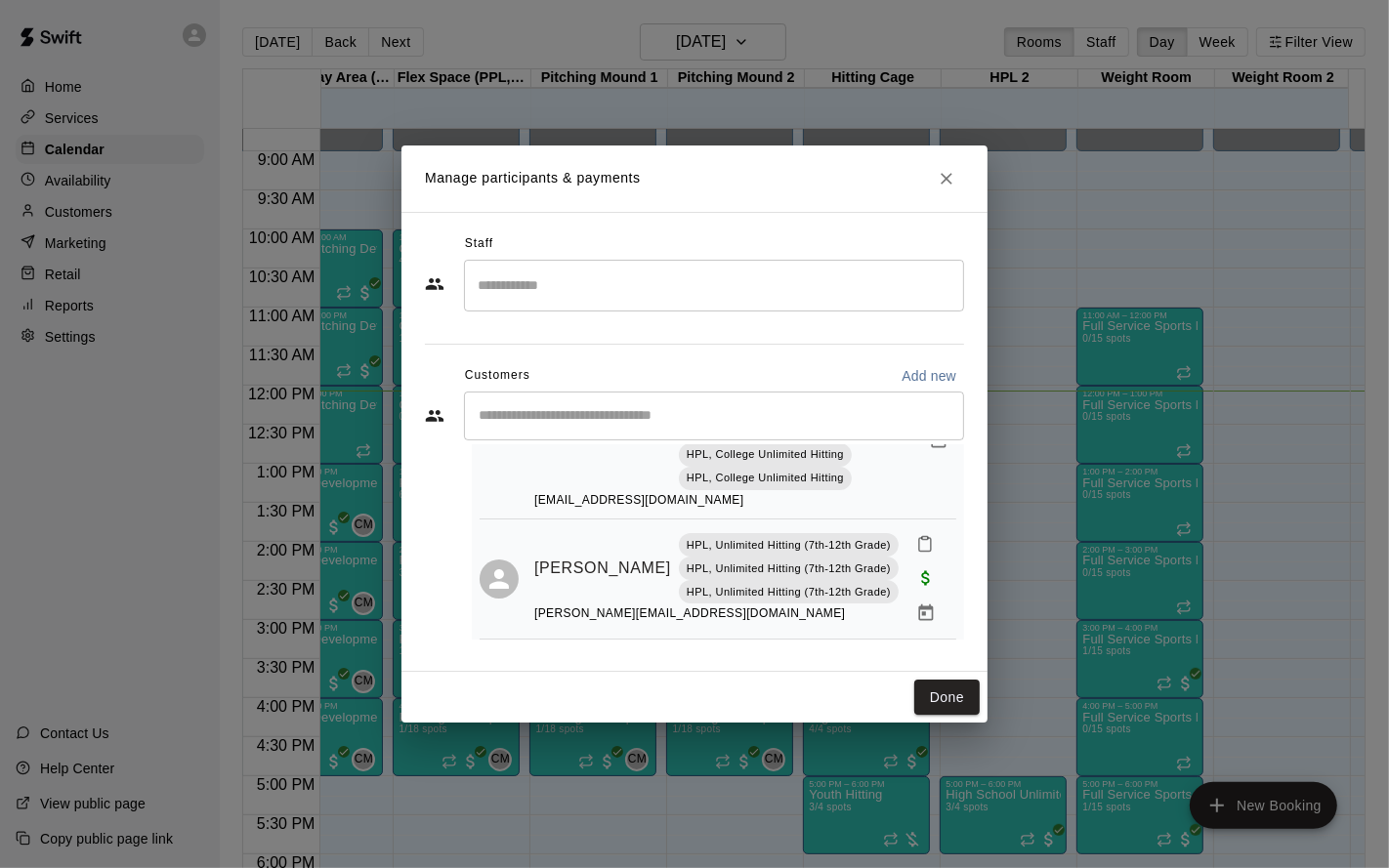 scroll, scrollTop: 497, scrollLeft: 0, axis: vertical 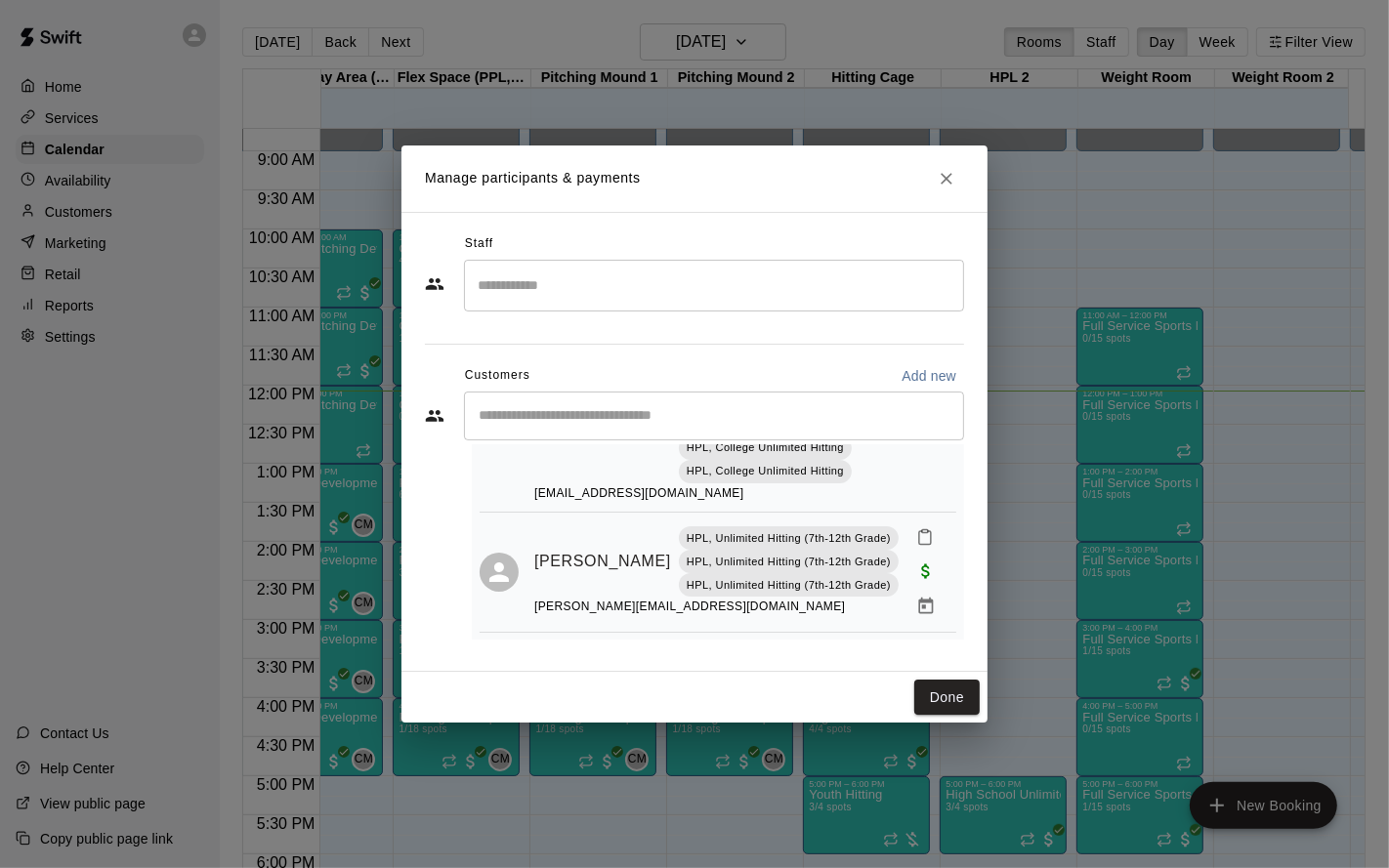 click on "Done" at bounding box center [694, 697] 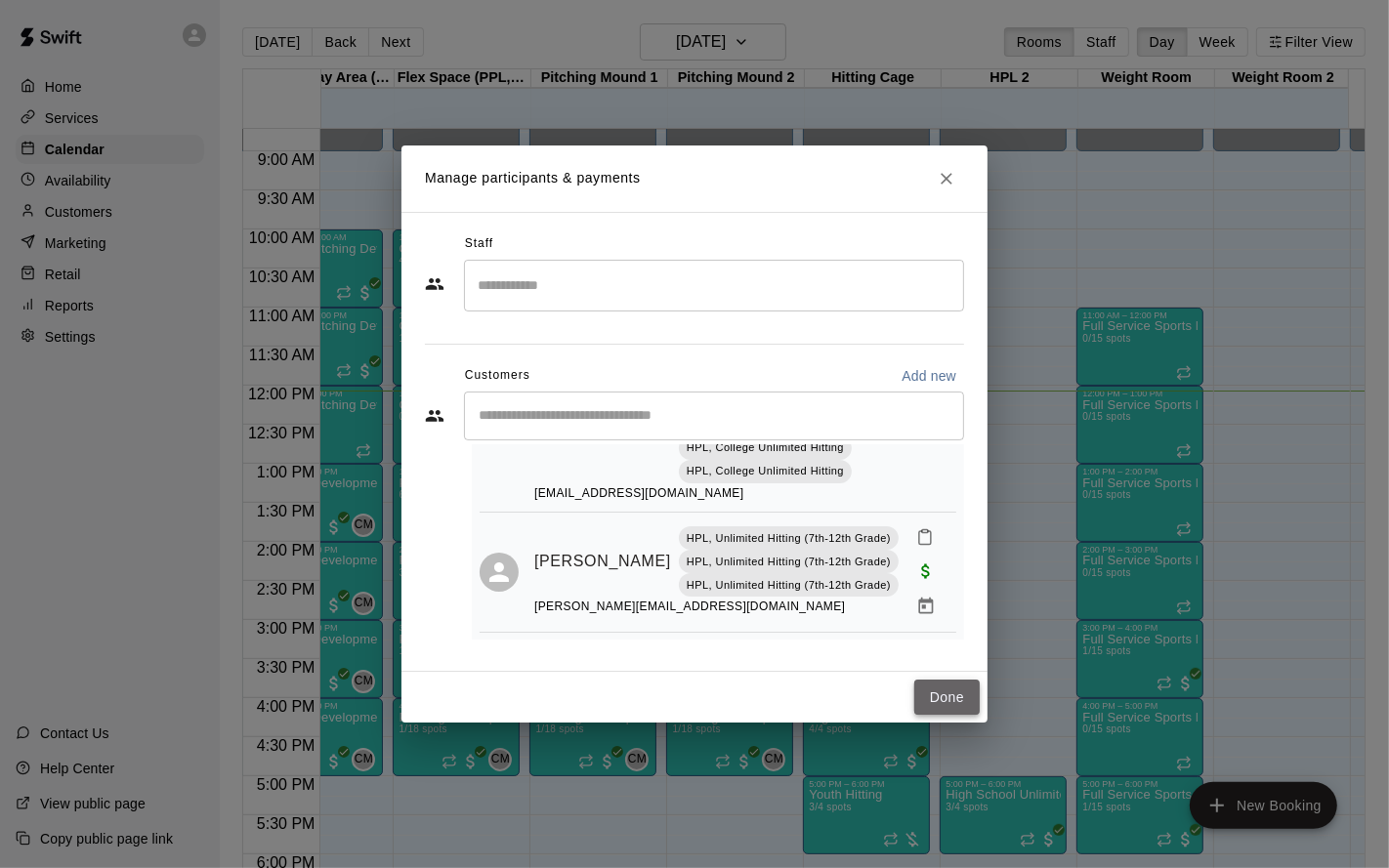 click on "Done" at bounding box center (947, 697) 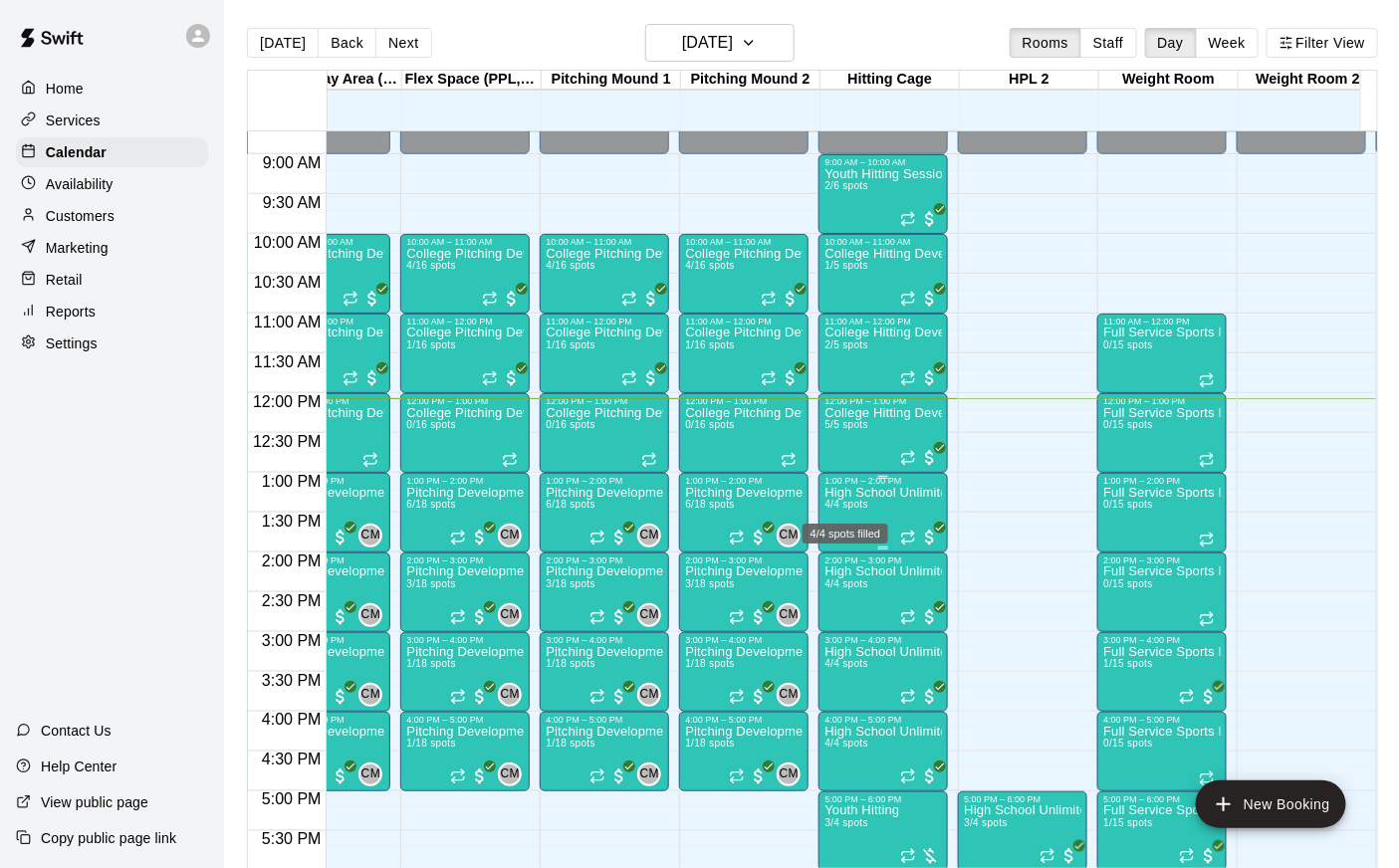 click on "4/4 spots" at bounding box center [846, 504] 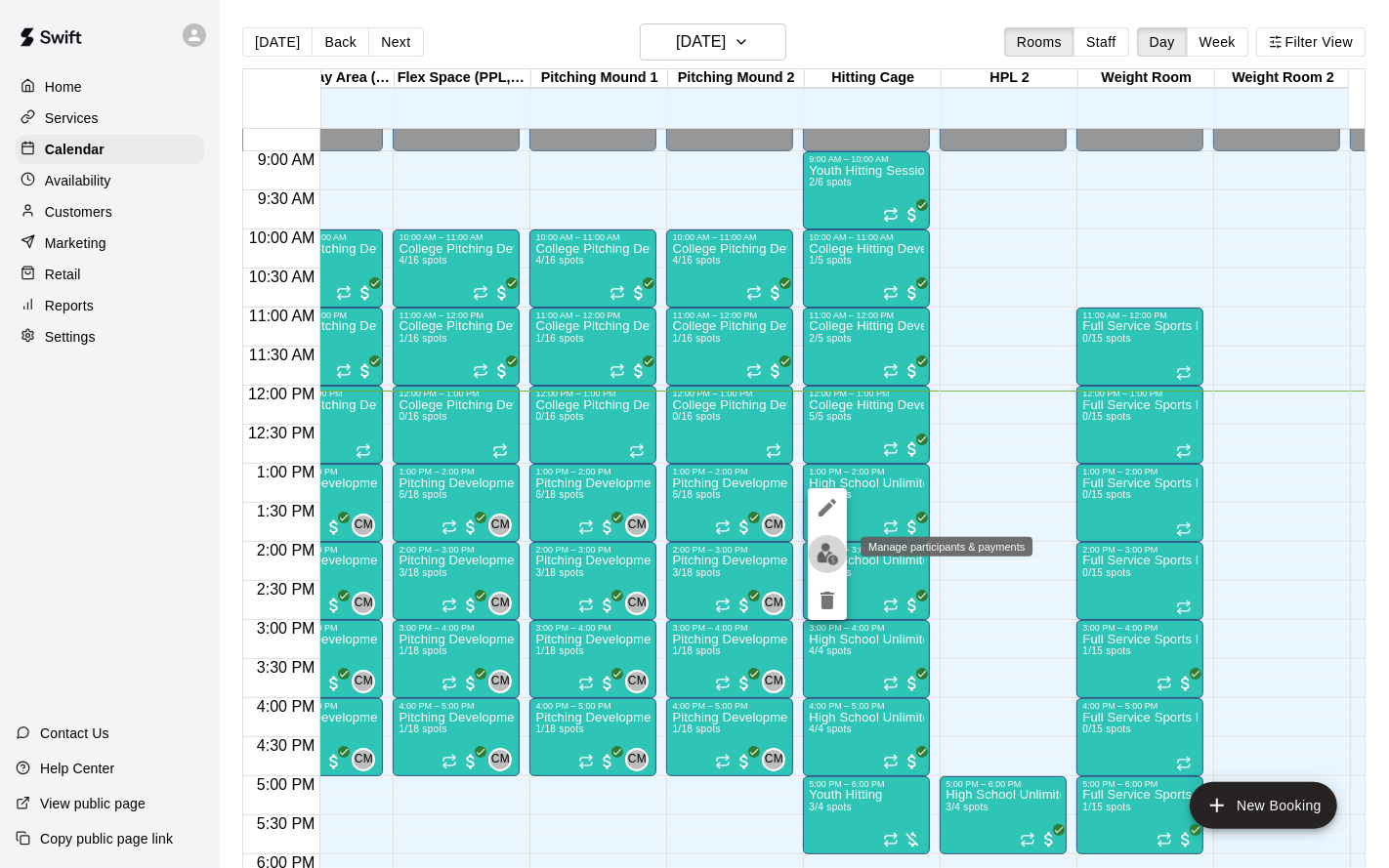 click at bounding box center [827, 554] 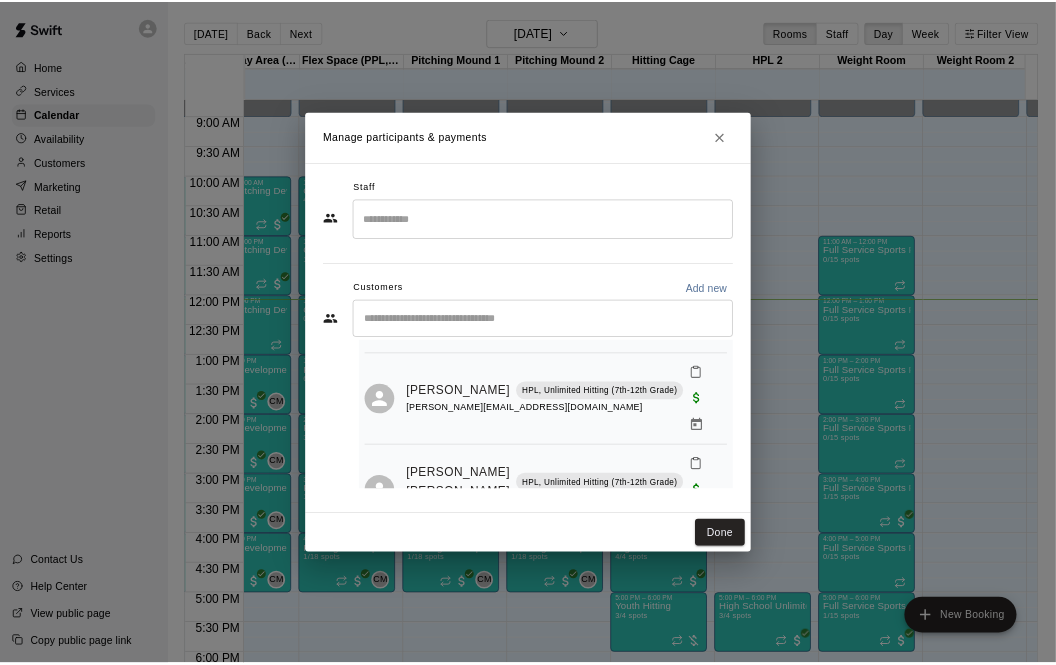 scroll, scrollTop: 246, scrollLeft: 0, axis: vertical 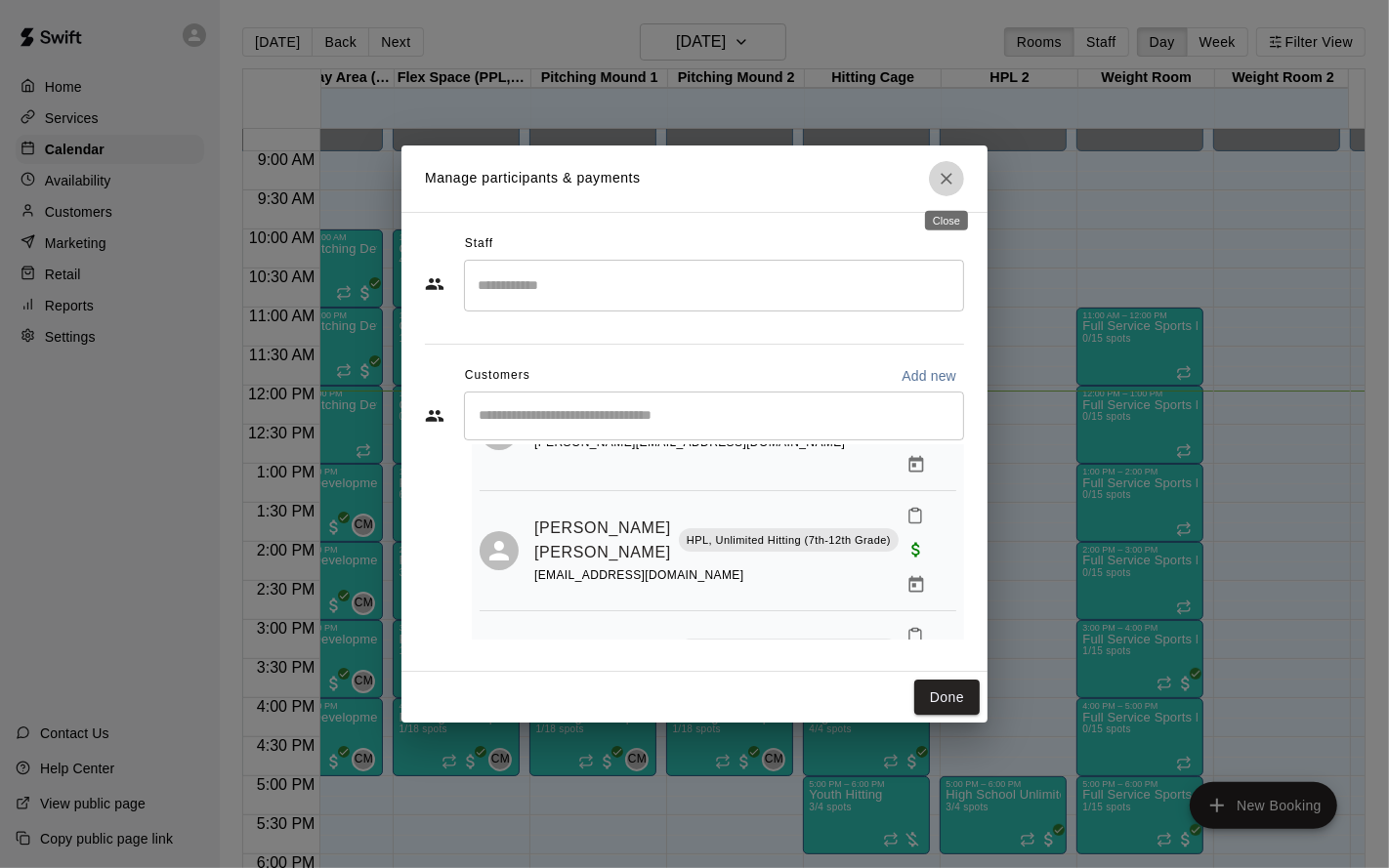 click 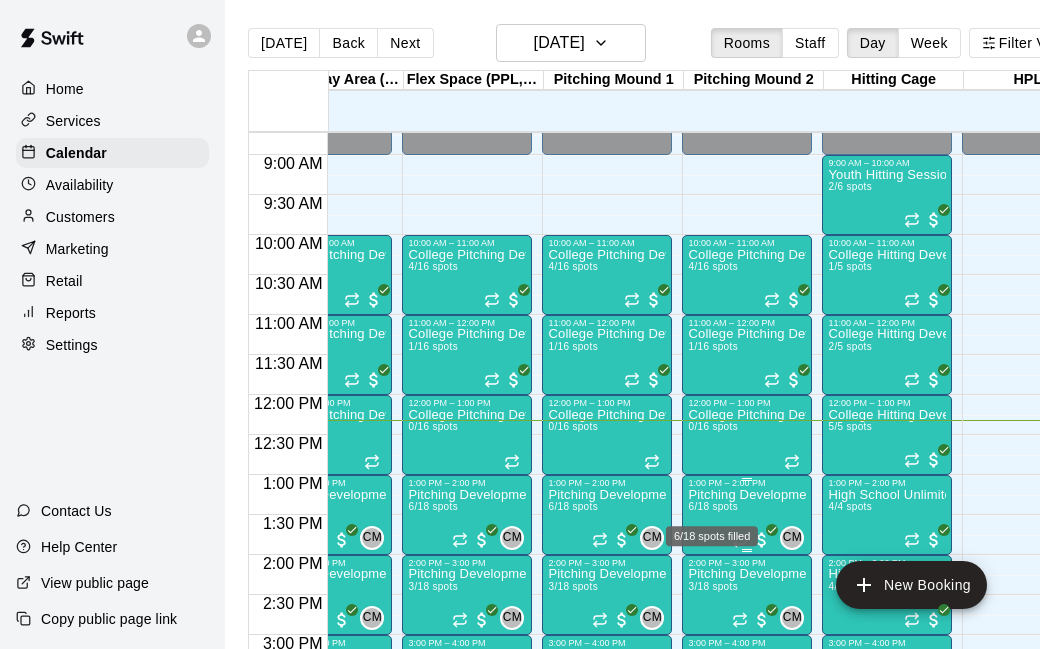 click on "6/18 spots" at bounding box center (712, 506) 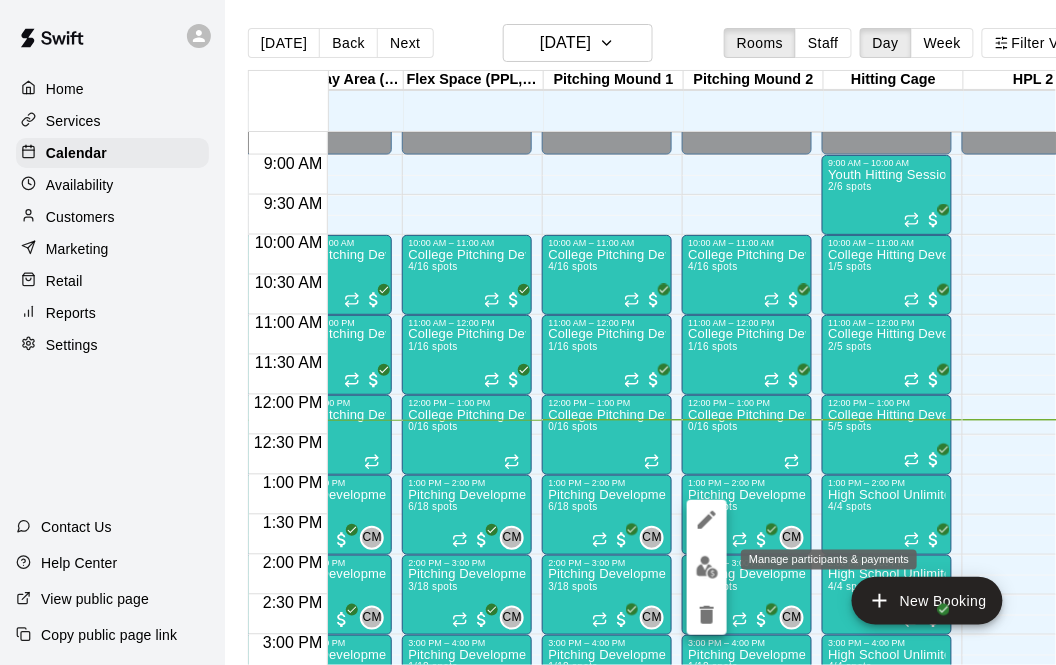 click at bounding box center (707, 567) 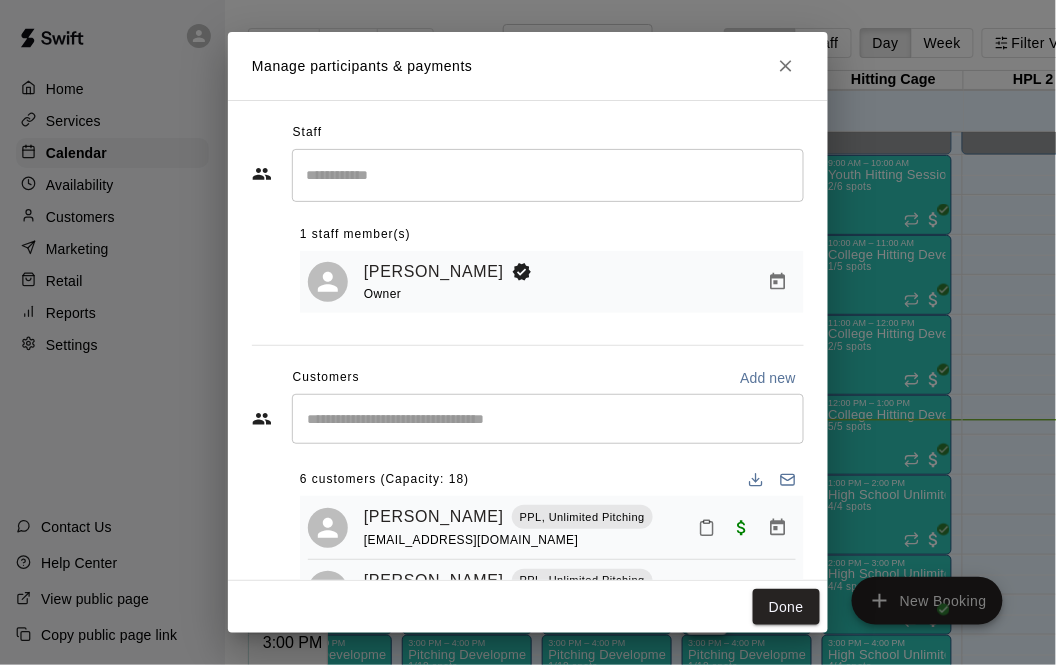 scroll, scrollTop: 99, scrollLeft: 0, axis: vertical 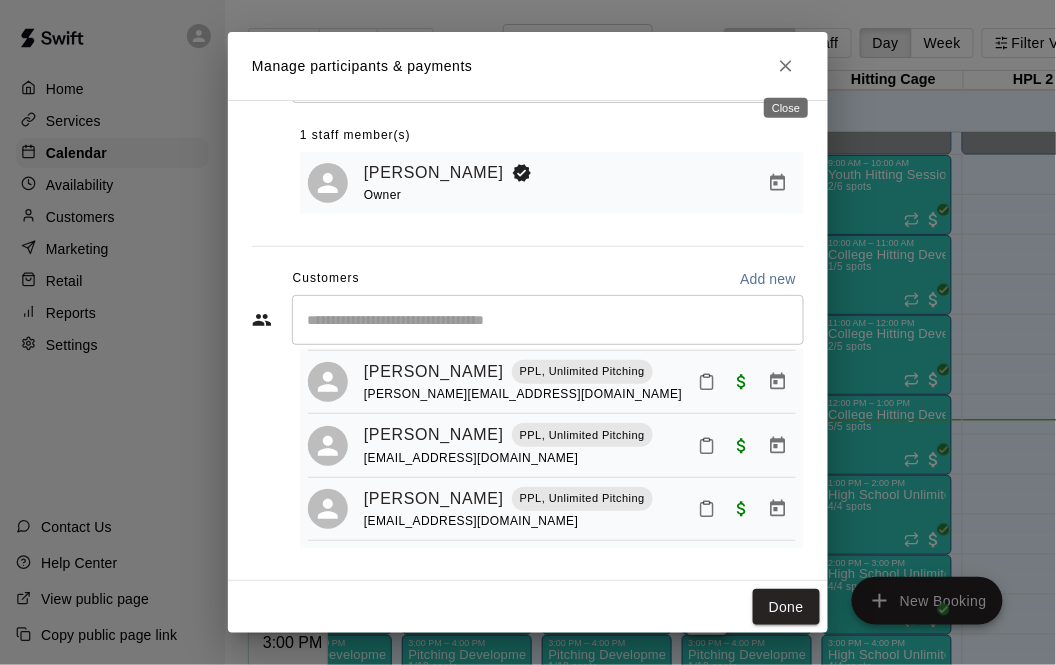 click 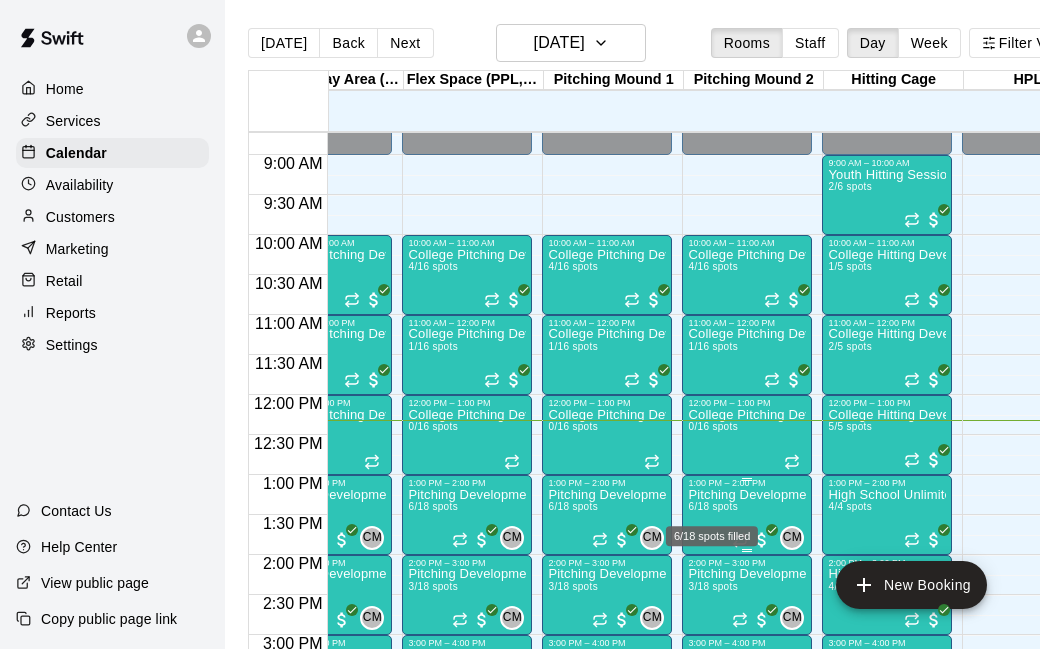 scroll, scrollTop: 698, scrollLeft: 351, axis: both 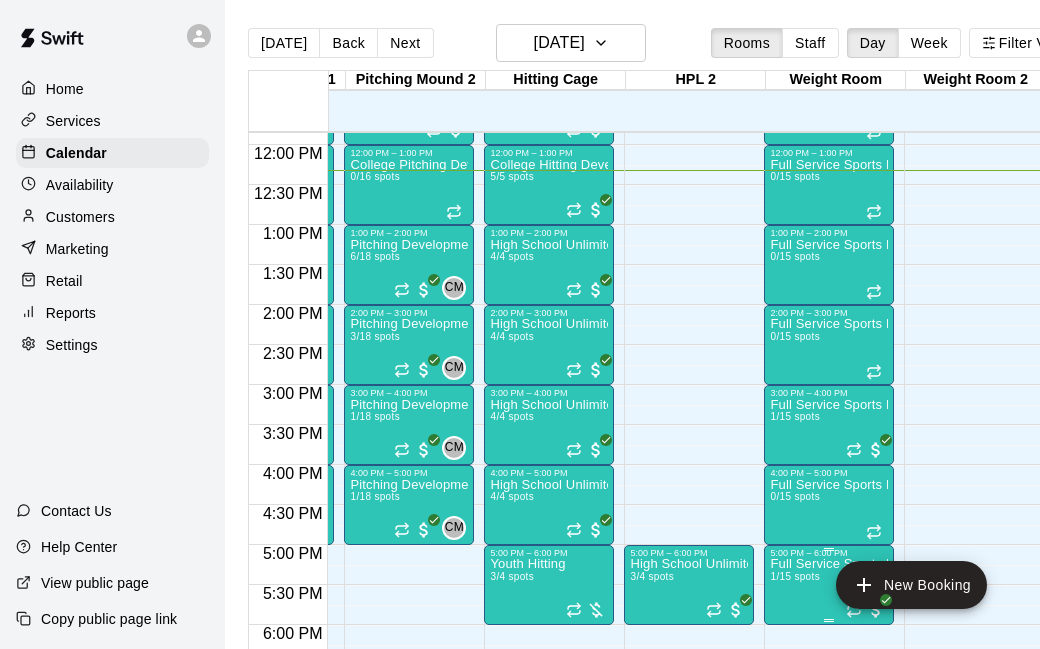 click on "Full Service Sports Performance 1/15 spots" at bounding box center (829, 882) 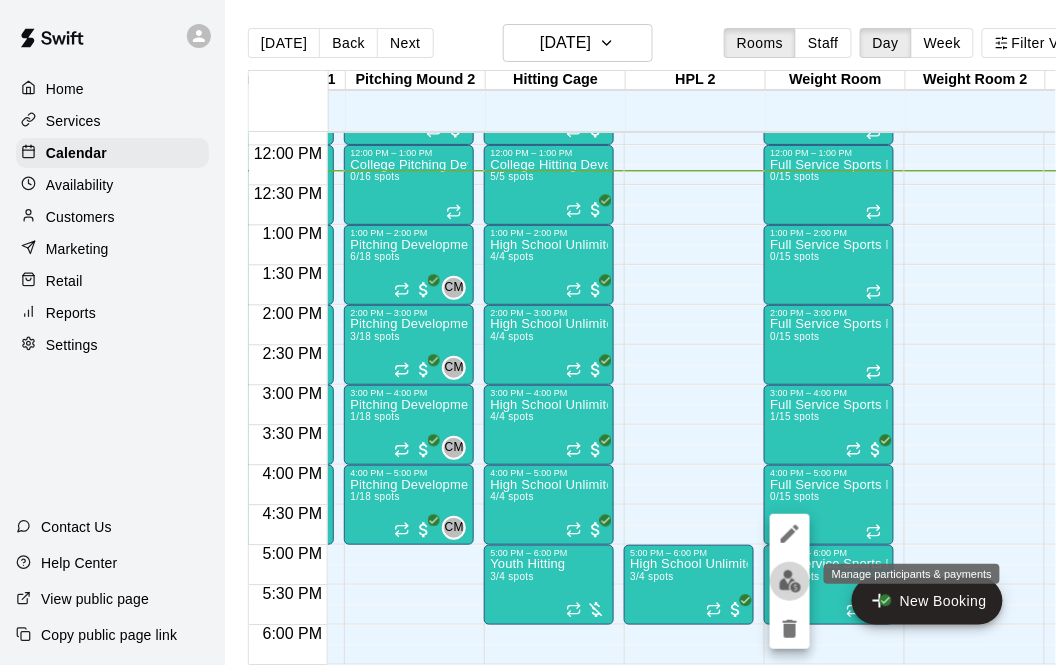 click at bounding box center [790, 581] 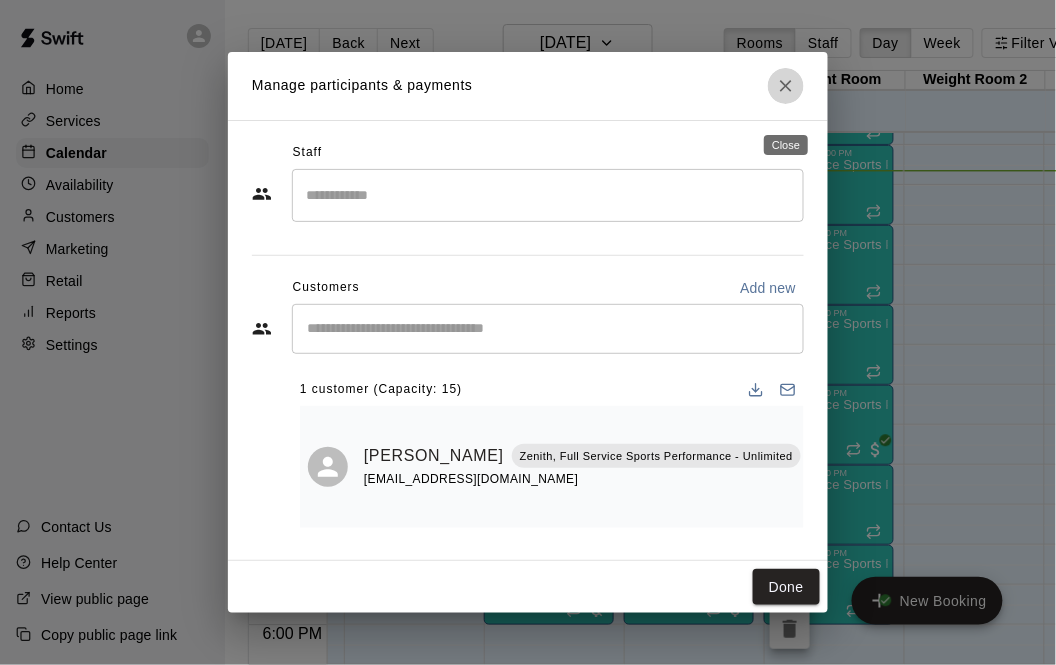 click 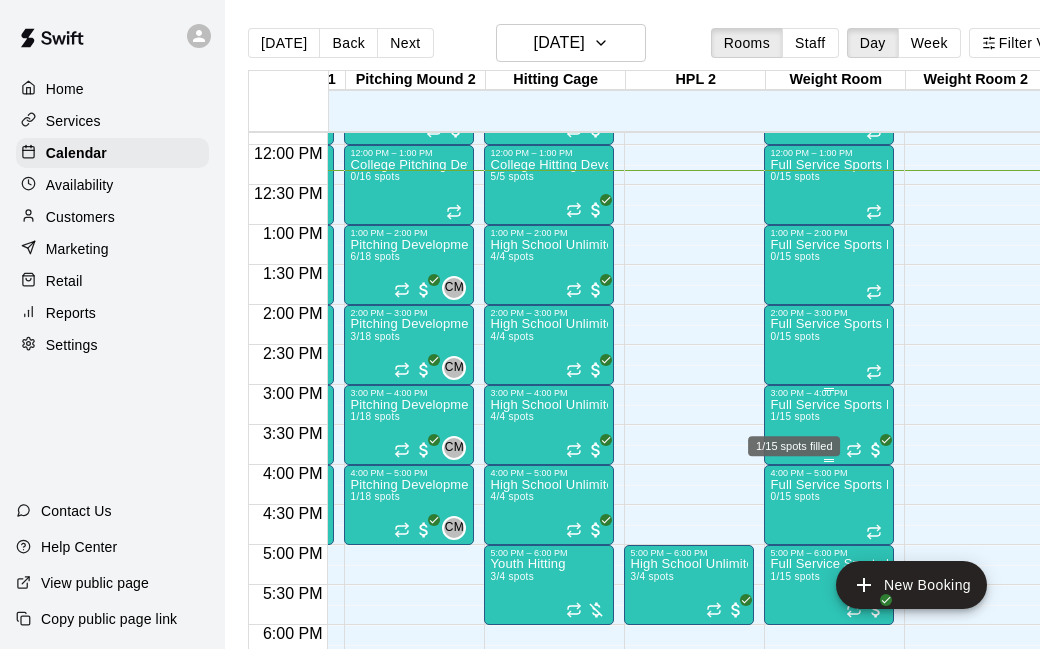 click on "1/15 spots" at bounding box center (794, 416) 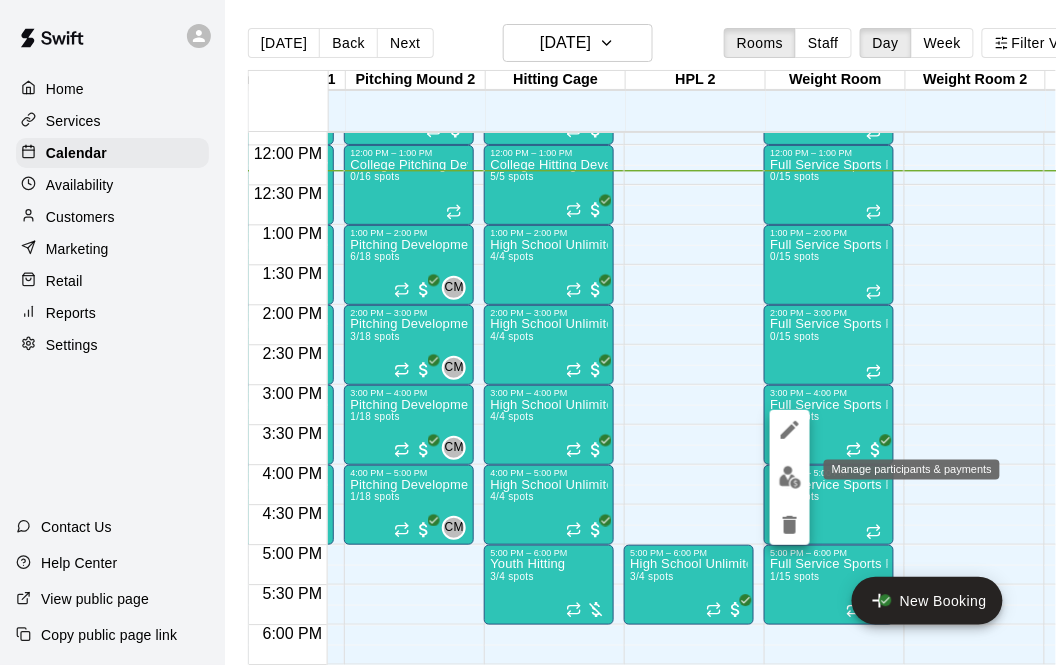 click at bounding box center [790, 477] 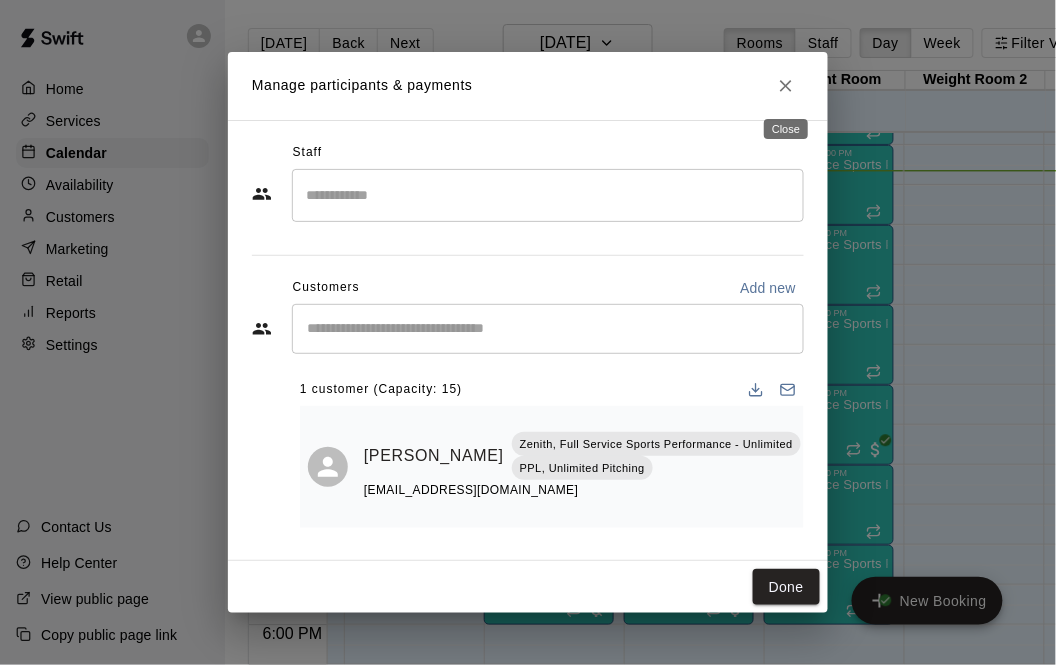 click 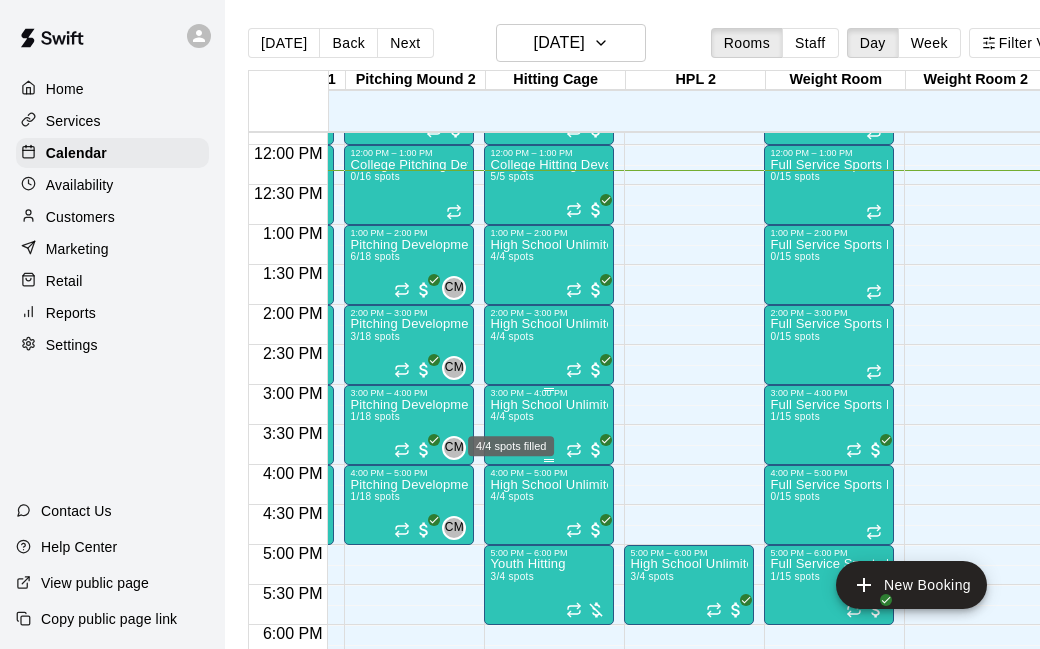 scroll, scrollTop: 948, scrollLeft: 453, axis: both 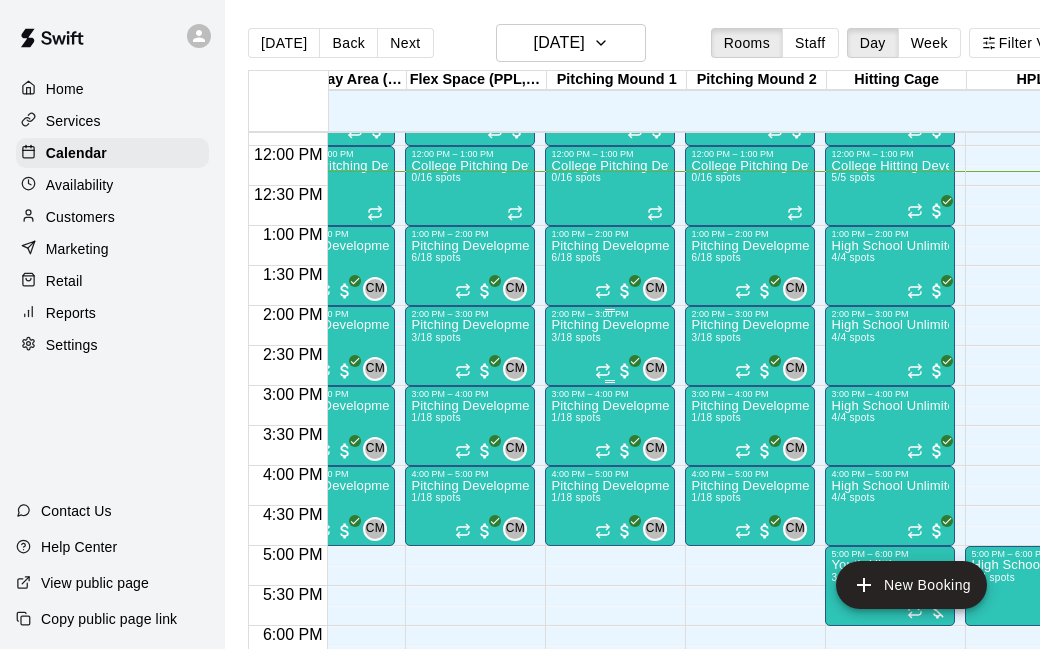 click on "3/18 spots" at bounding box center [575, 337] 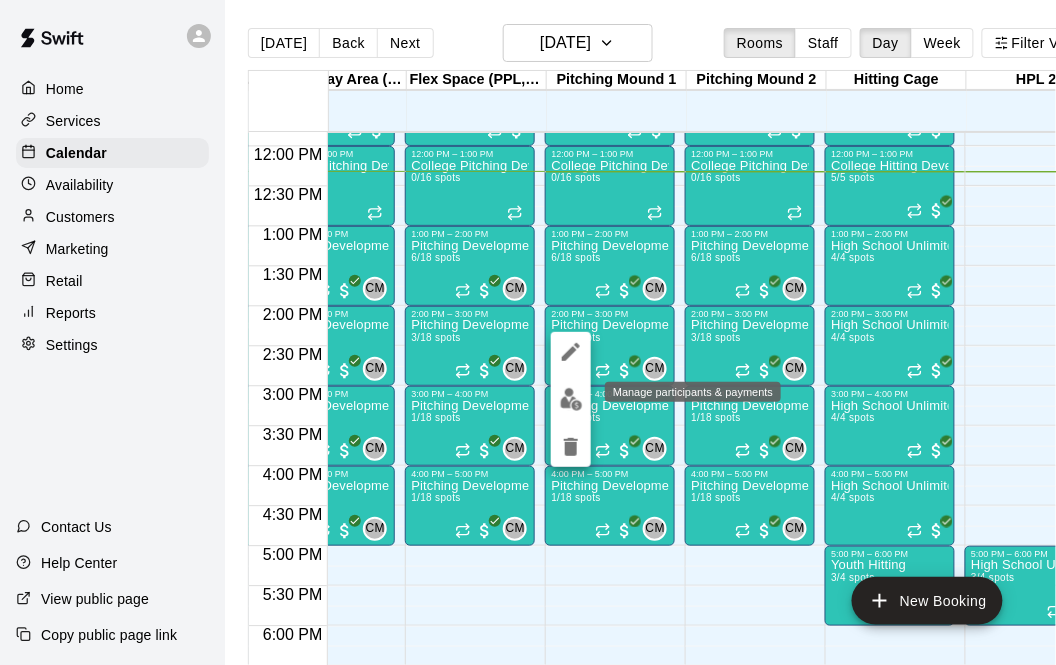 click at bounding box center (571, 399) 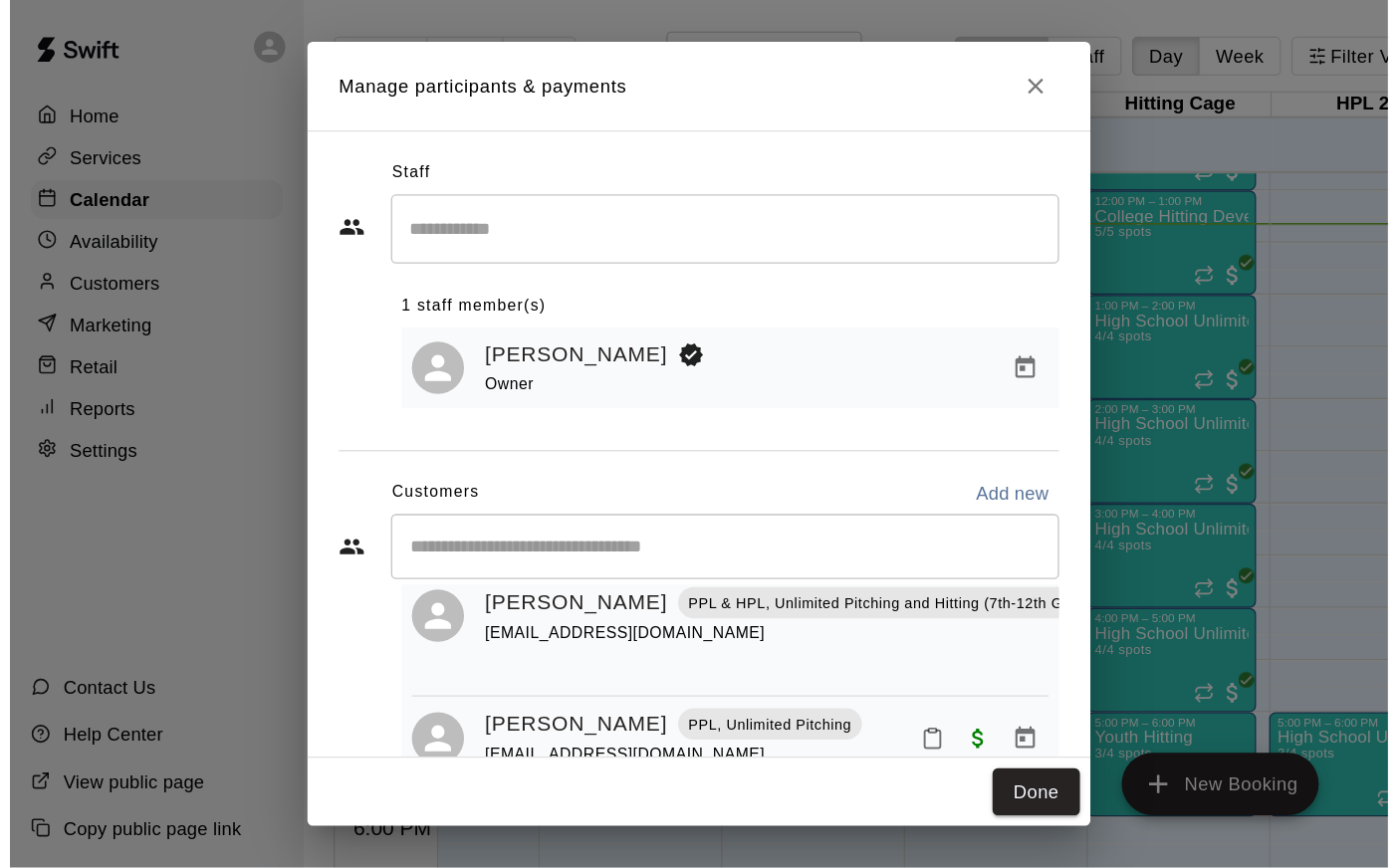scroll, scrollTop: 180, scrollLeft: 0, axis: vertical 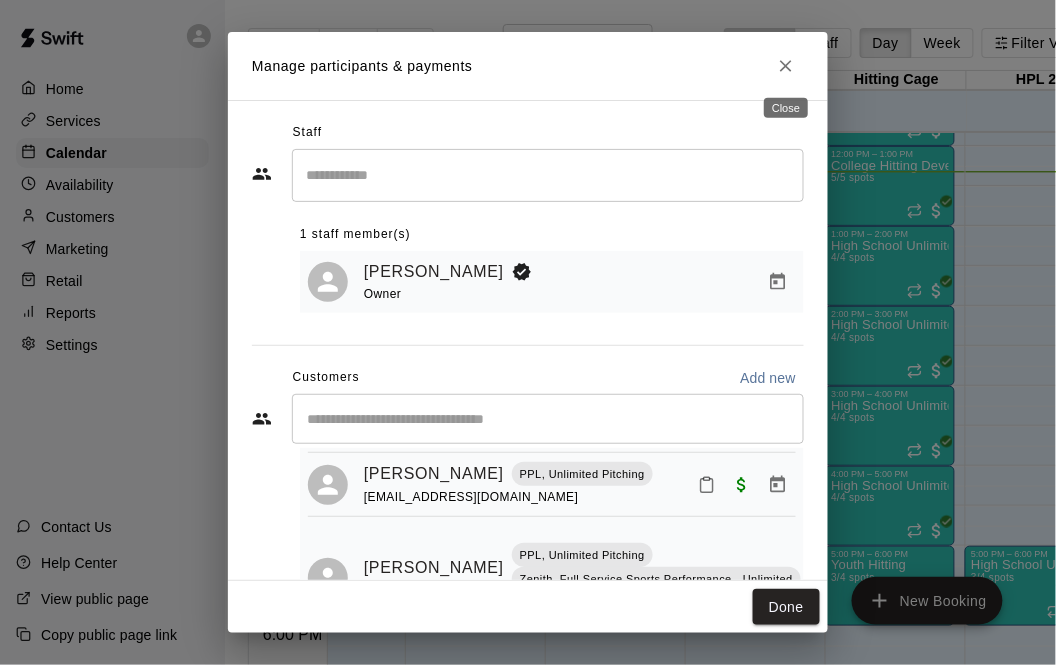 click 